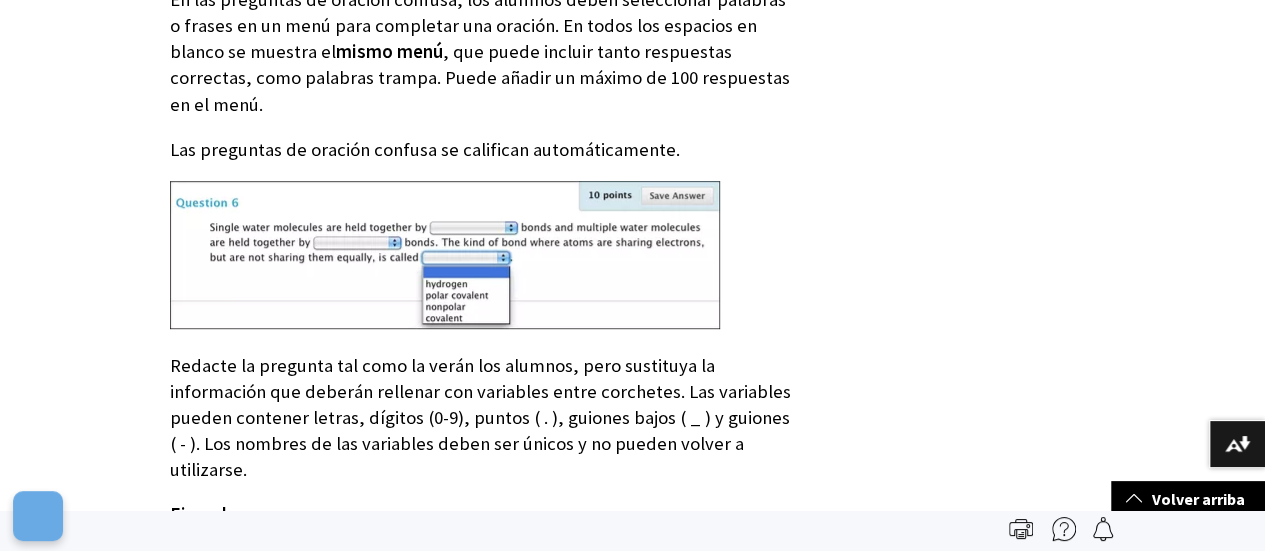 scroll, scrollTop: 266, scrollLeft: 0, axis: vertical 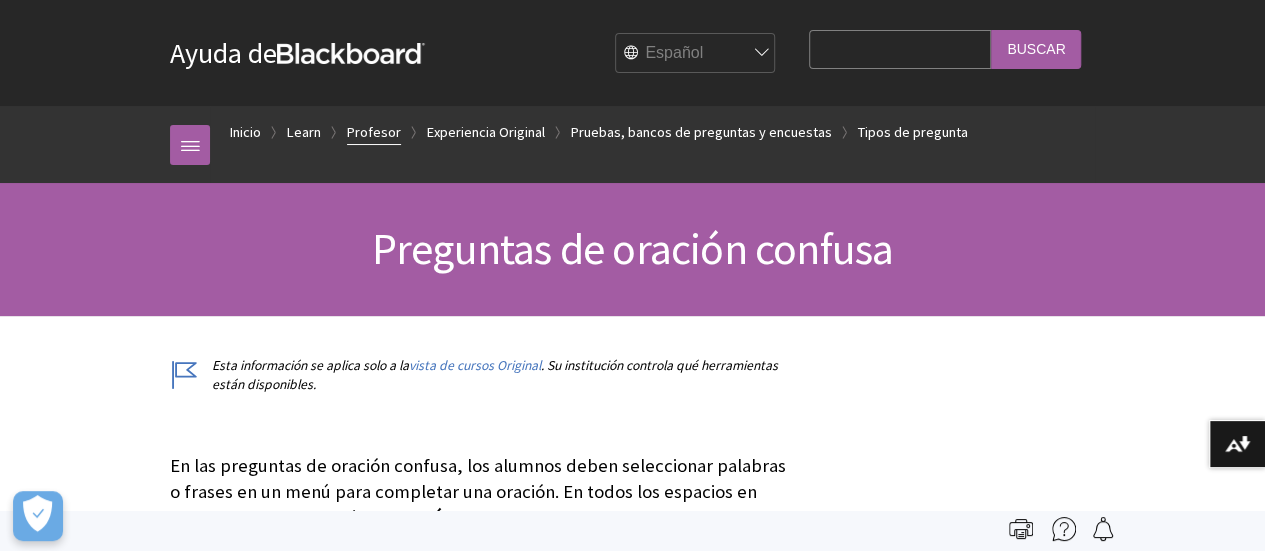 click on "Profesor" at bounding box center [374, 132] 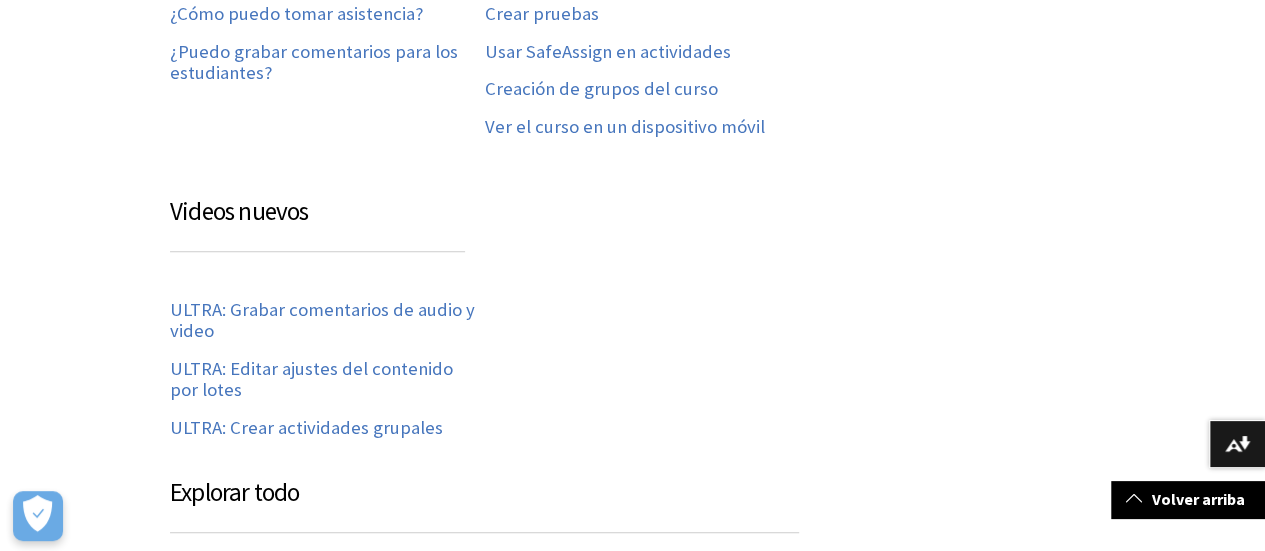 scroll, scrollTop: 666, scrollLeft: 0, axis: vertical 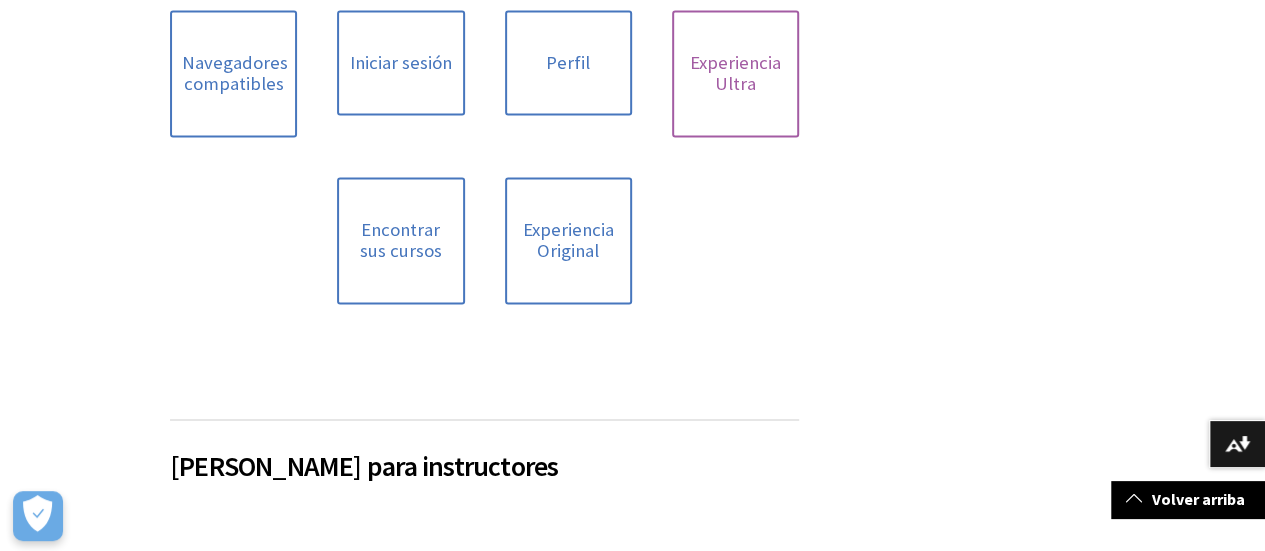 click on "Experiencia Ultra" at bounding box center (735, 73) 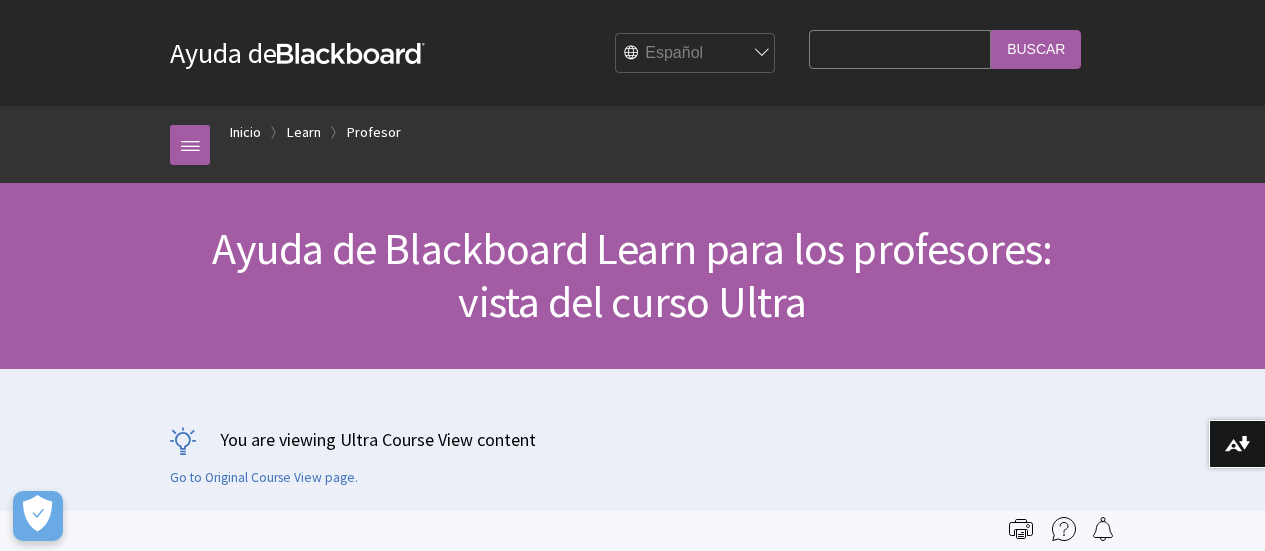 scroll, scrollTop: 0, scrollLeft: 0, axis: both 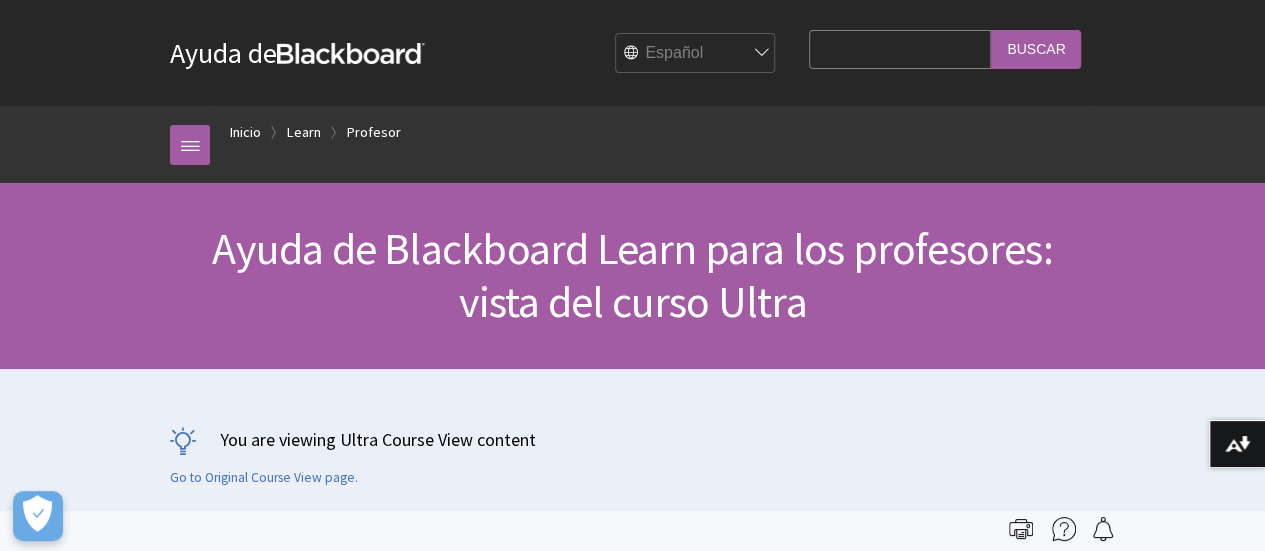 click on "Search Query" at bounding box center (900, 49) 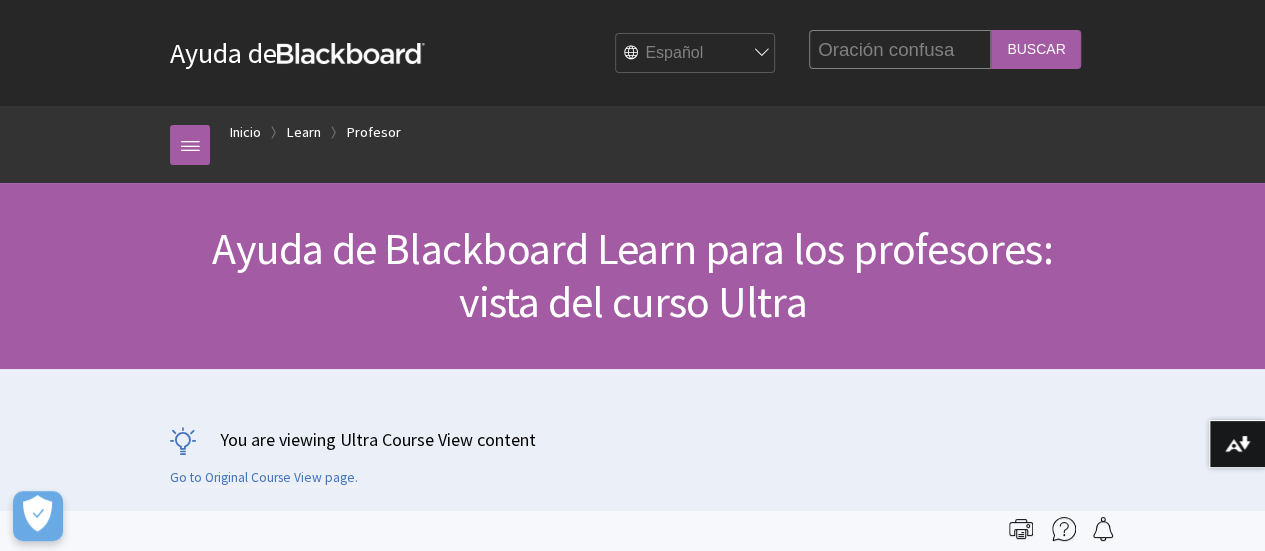 type on "Oración confusa" 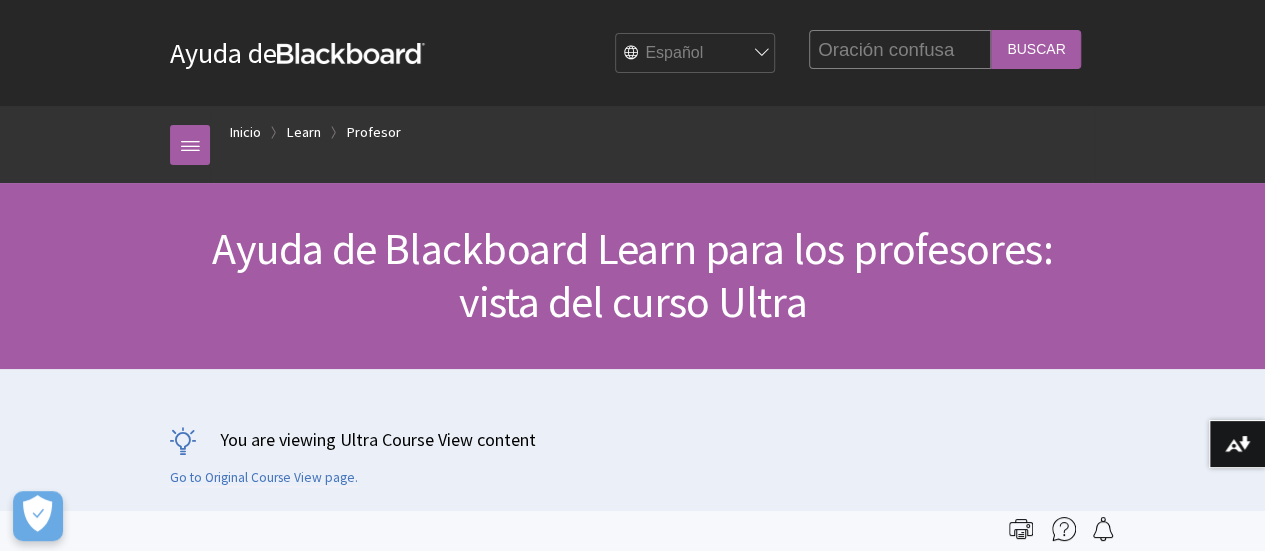 click on "Buscar" at bounding box center (1036, 49) 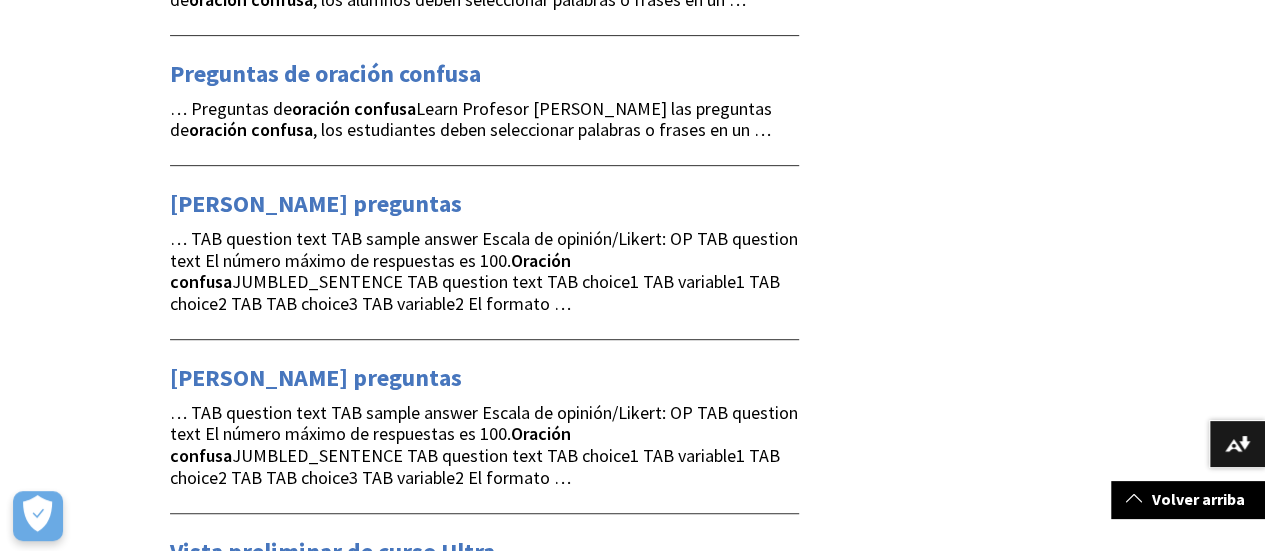 scroll, scrollTop: 400, scrollLeft: 0, axis: vertical 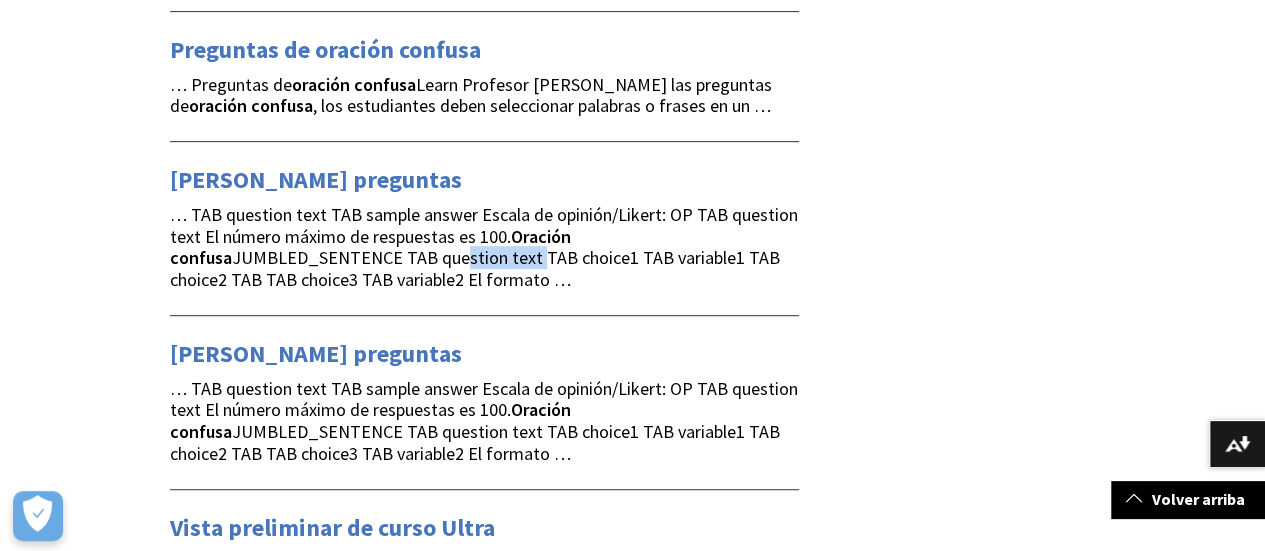 drag, startPoint x: 291, startPoint y: 253, endPoint x: 212, endPoint y: 253, distance: 79 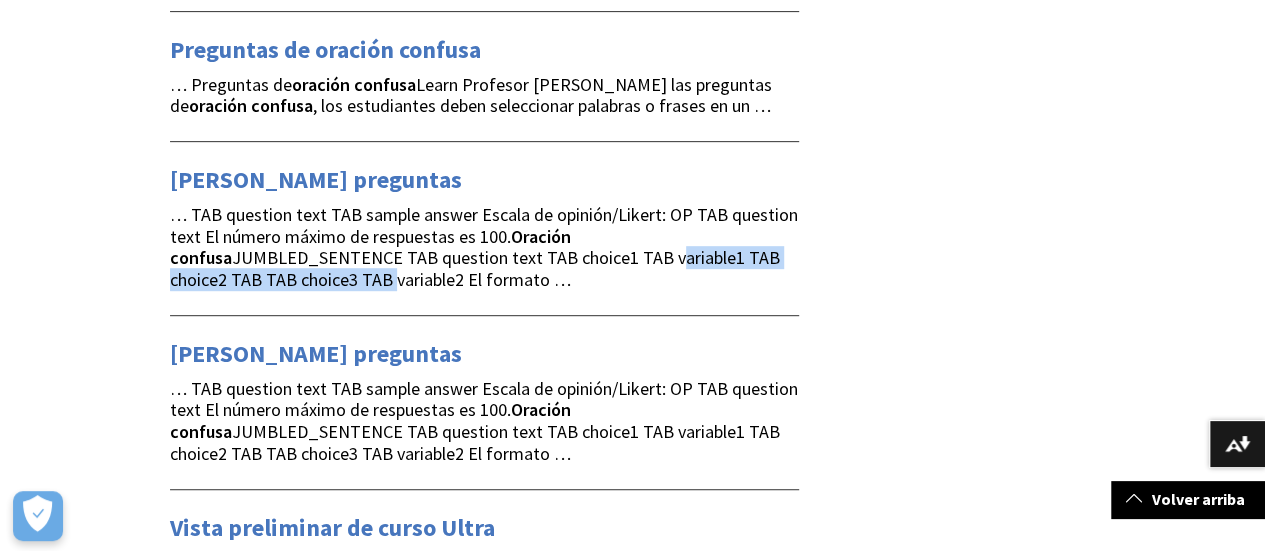 drag, startPoint x: 427, startPoint y: 254, endPoint x: 754, endPoint y: 260, distance: 327.05505 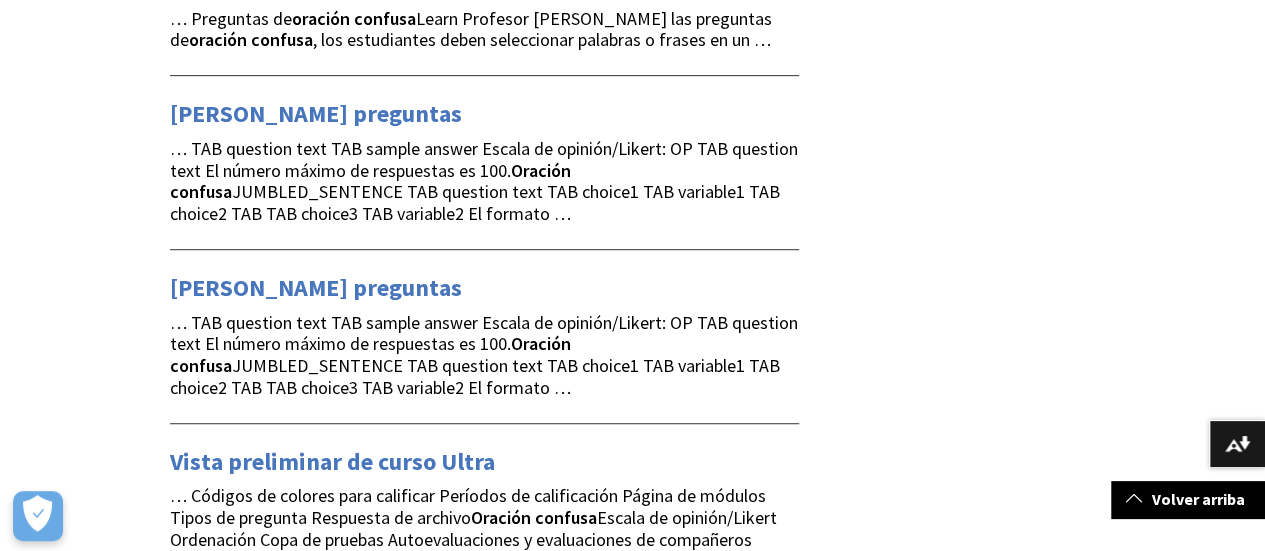 click on "… TAB question text TAB sample answer Escala de opinión/Likert: OP TAB question text El número máximo de respuestas es 100.  Oración   confusa  JUMBLED_SENTENCE TAB question text TAB choice1 TAB variable1 TAB choice2 TAB TAB choice3 TAB variable2 El formato …" at bounding box center (484, 181) 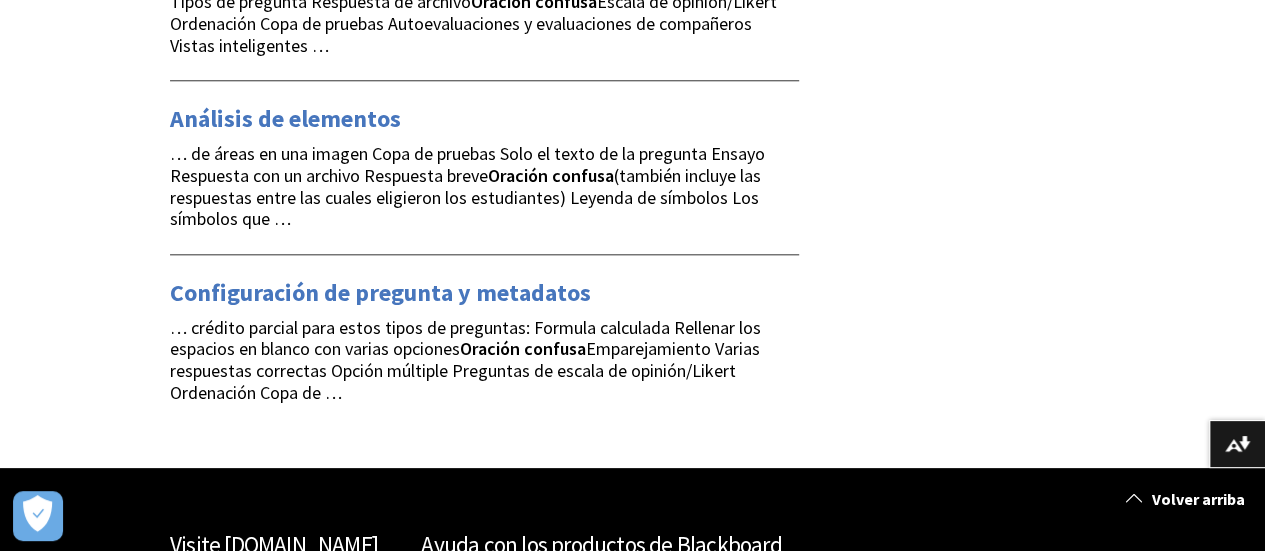 scroll, scrollTop: 1000, scrollLeft: 0, axis: vertical 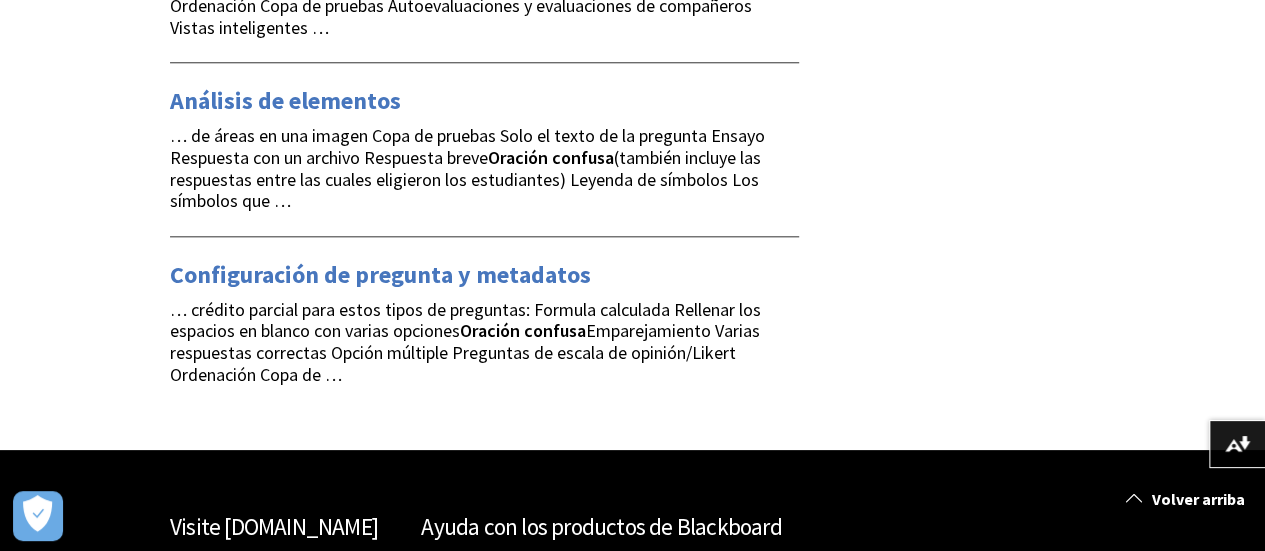 click on "Para exactas coincidencias, ponga las frases entre comillas: p. ej. "encryption at rest"
Search
Oración confusa
Apply
Preguntas de oración confusa … Preguntas de  oración   confusa  Learn Profesor En las preguntas de  oración   confusa , los alumnos deben seleccionar palabras o frases en un …
Preguntas de oración confusa … Preguntas de  oración   confusa  Learn Profesor En las preguntas de  oración   confusa , los estudiantes deben seleccionar palabras o frases en un …
Cargar preguntas … TAB question text TAB sample answer Escala de opinión/Likert: OP TAB question text El número máximo de respuestas es 100.  Oración   confusa  JUMBLED_SENTENCE TAB question text TAB choice1 TAB variable1 TAB choice2 TAB TAB choice3 TAB variable2 El formato …
Cargar preguntas Oración   confusa" at bounding box center [484, -194] 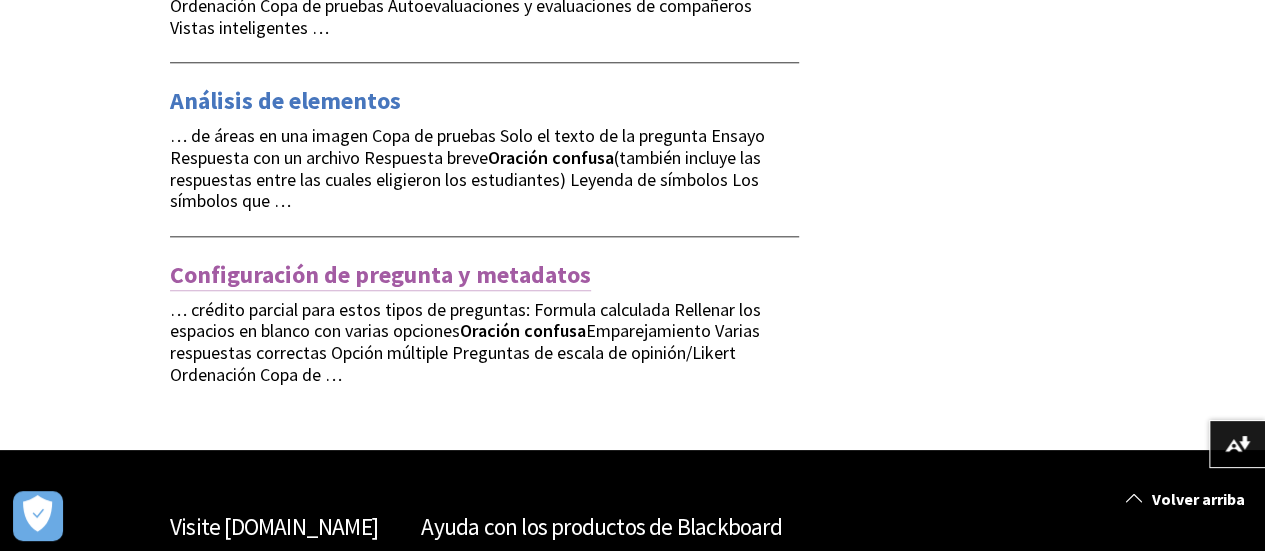 click on "Configuración de pregunta y metadatos" at bounding box center [380, 275] 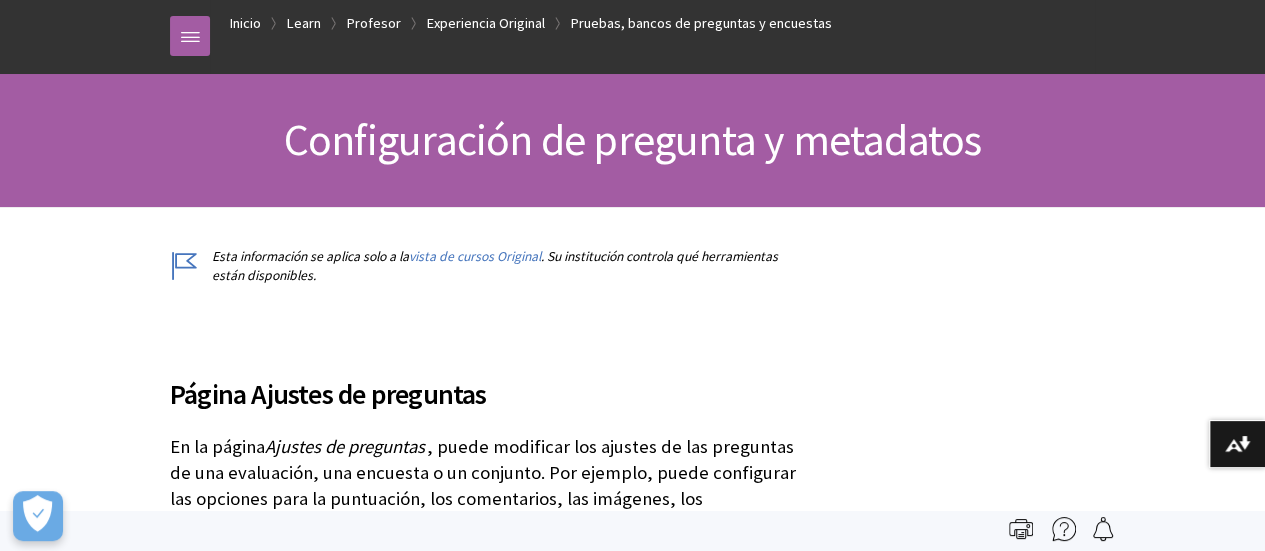 scroll, scrollTop: 0, scrollLeft: 0, axis: both 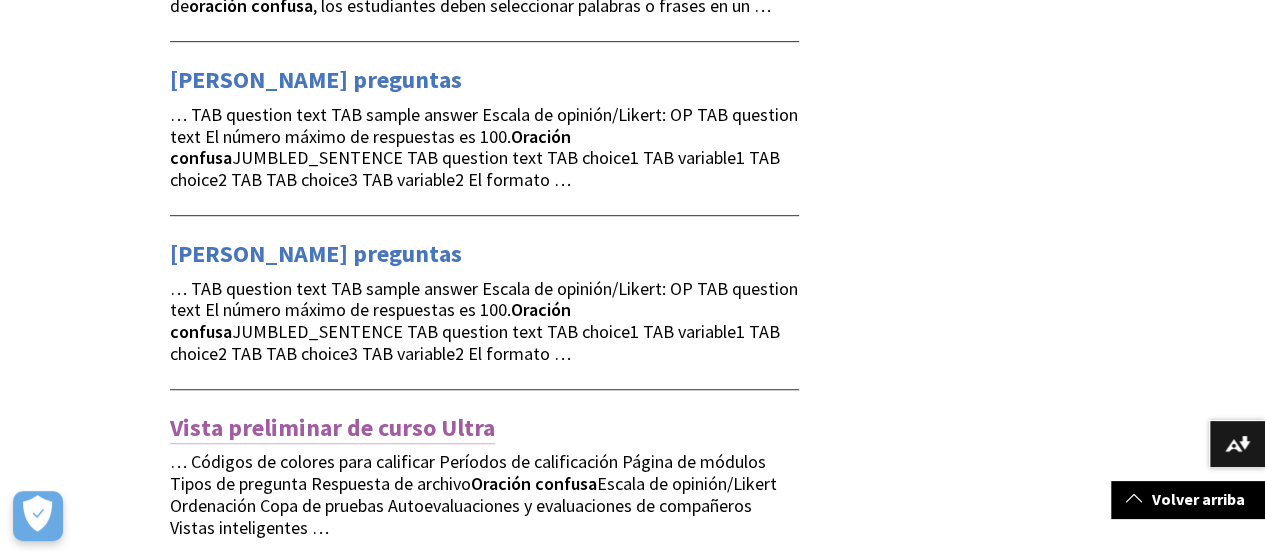 click on "Vista preliminar de curso Ultra" at bounding box center (332, 428) 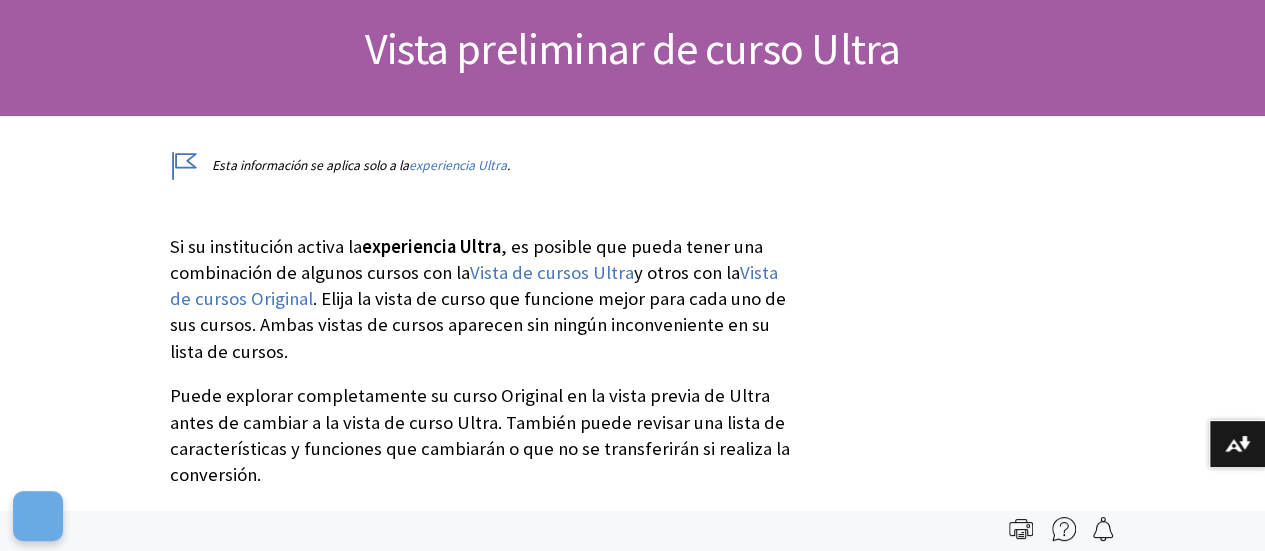 scroll, scrollTop: 272, scrollLeft: 0, axis: vertical 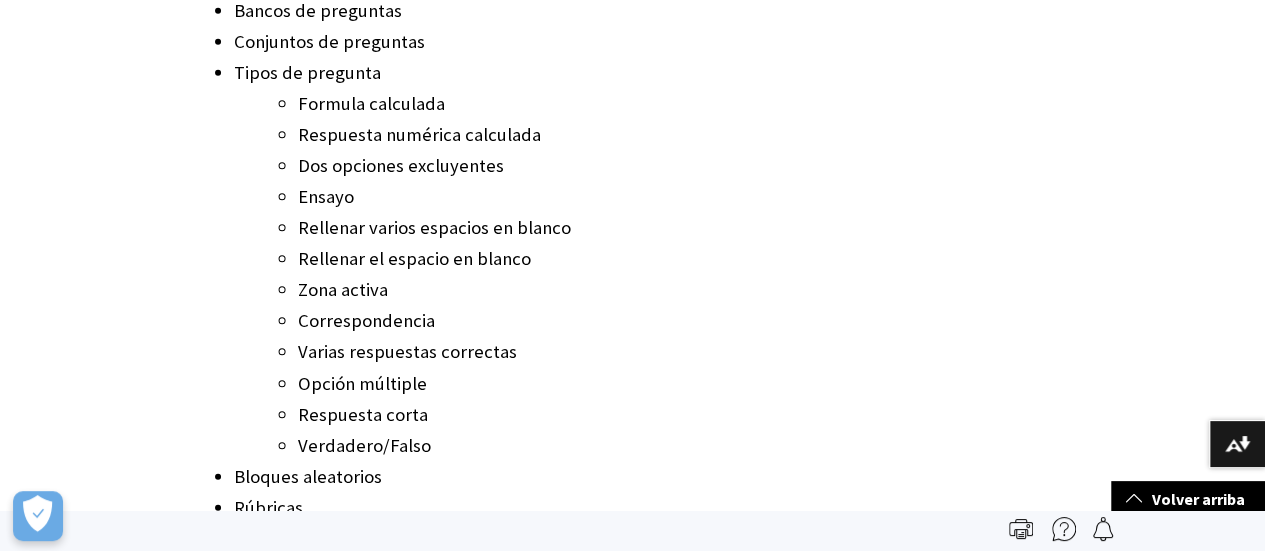click on "Respuesta numérica calculada" at bounding box center [548, 135] 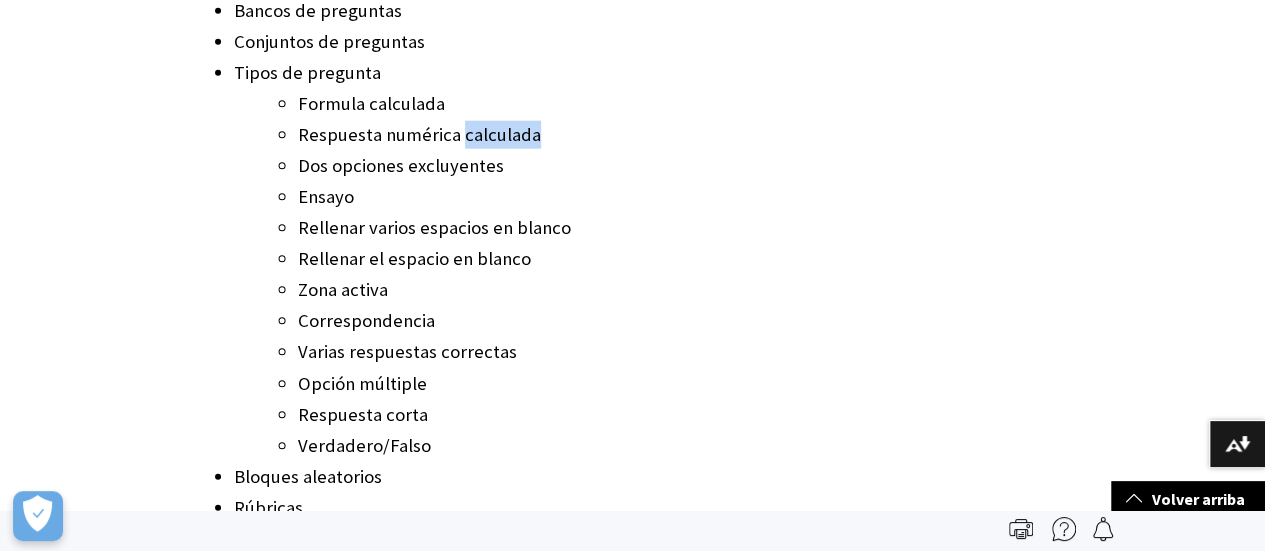 click on "Respuesta numérica calculada" at bounding box center [548, 135] 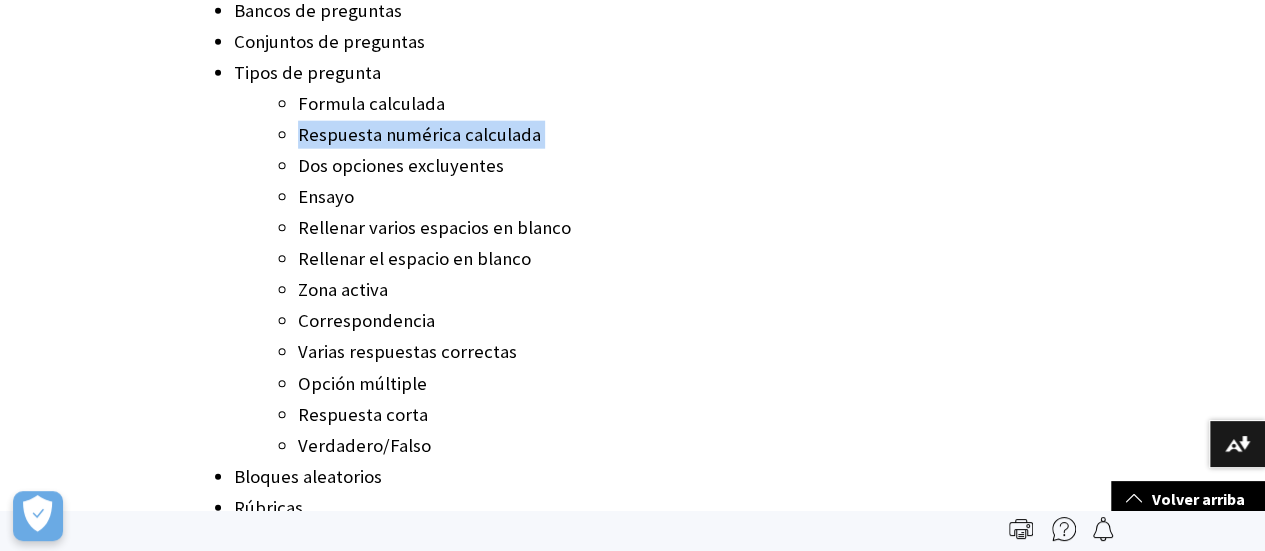 click on "Respuesta numérica calculada" at bounding box center [548, 135] 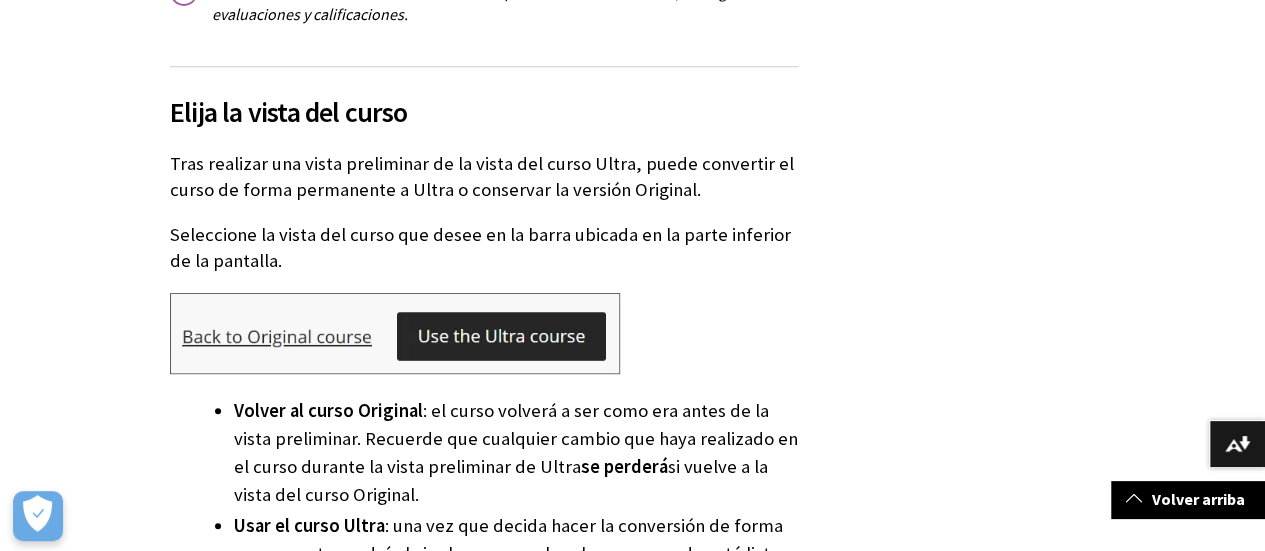 scroll, scrollTop: 8133, scrollLeft: 0, axis: vertical 